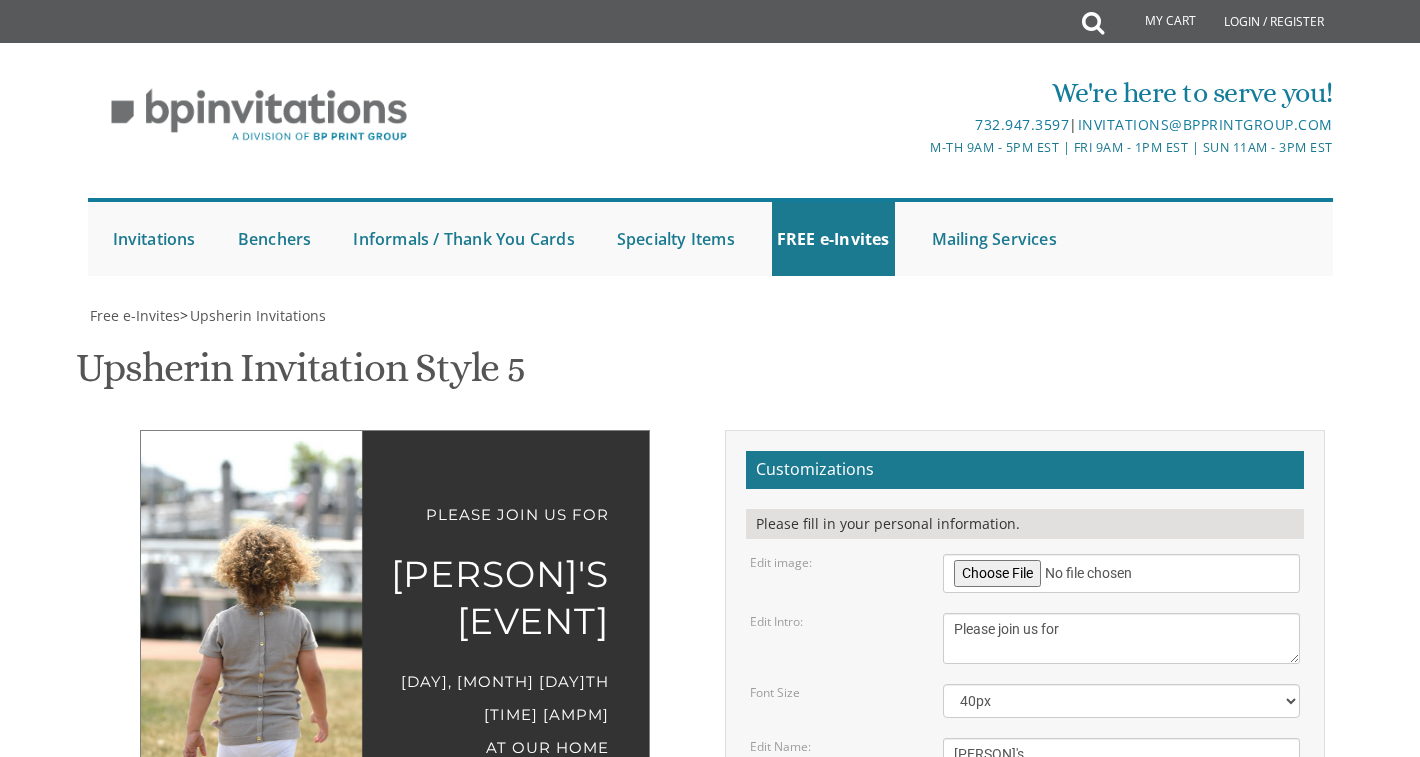 scroll, scrollTop: 291, scrollLeft: 0, axis: vertical 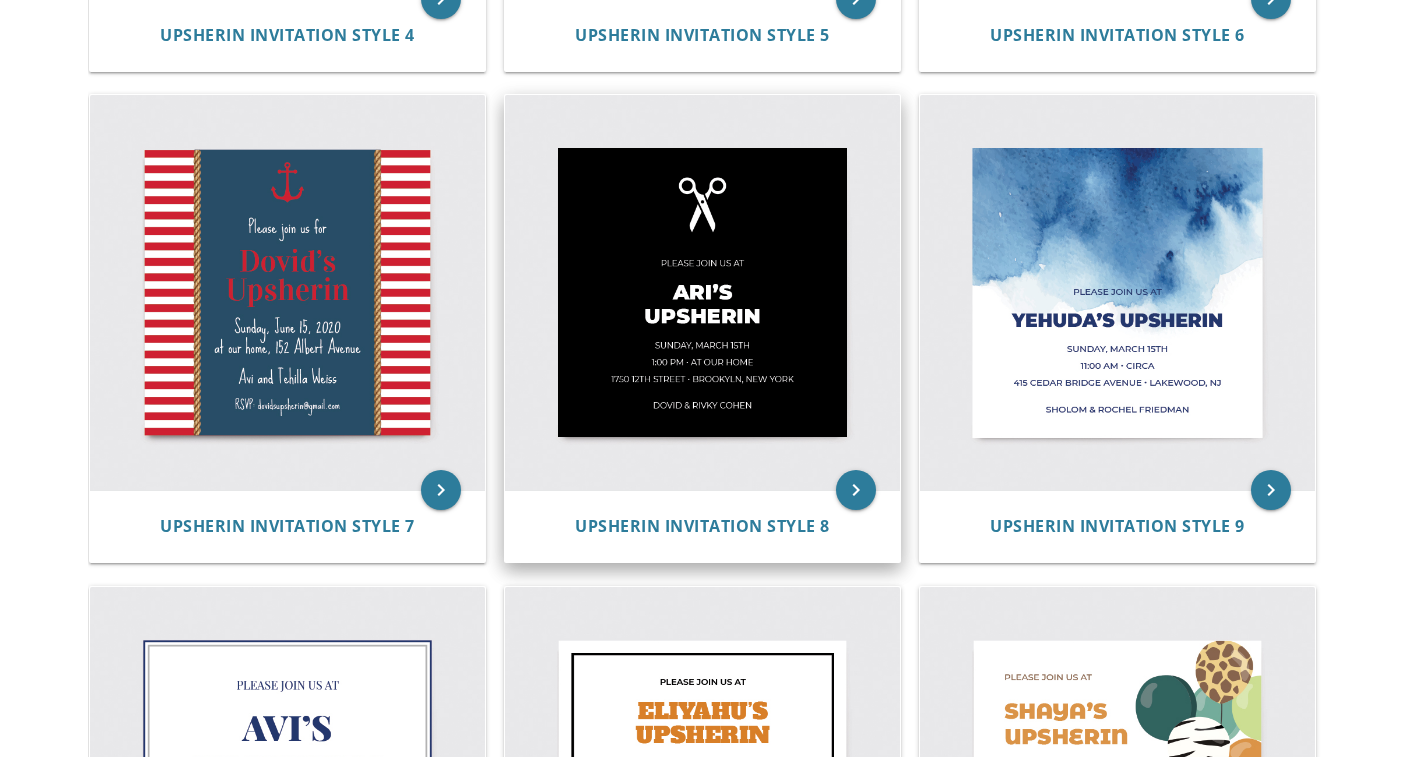 click at bounding box center (702, 292) 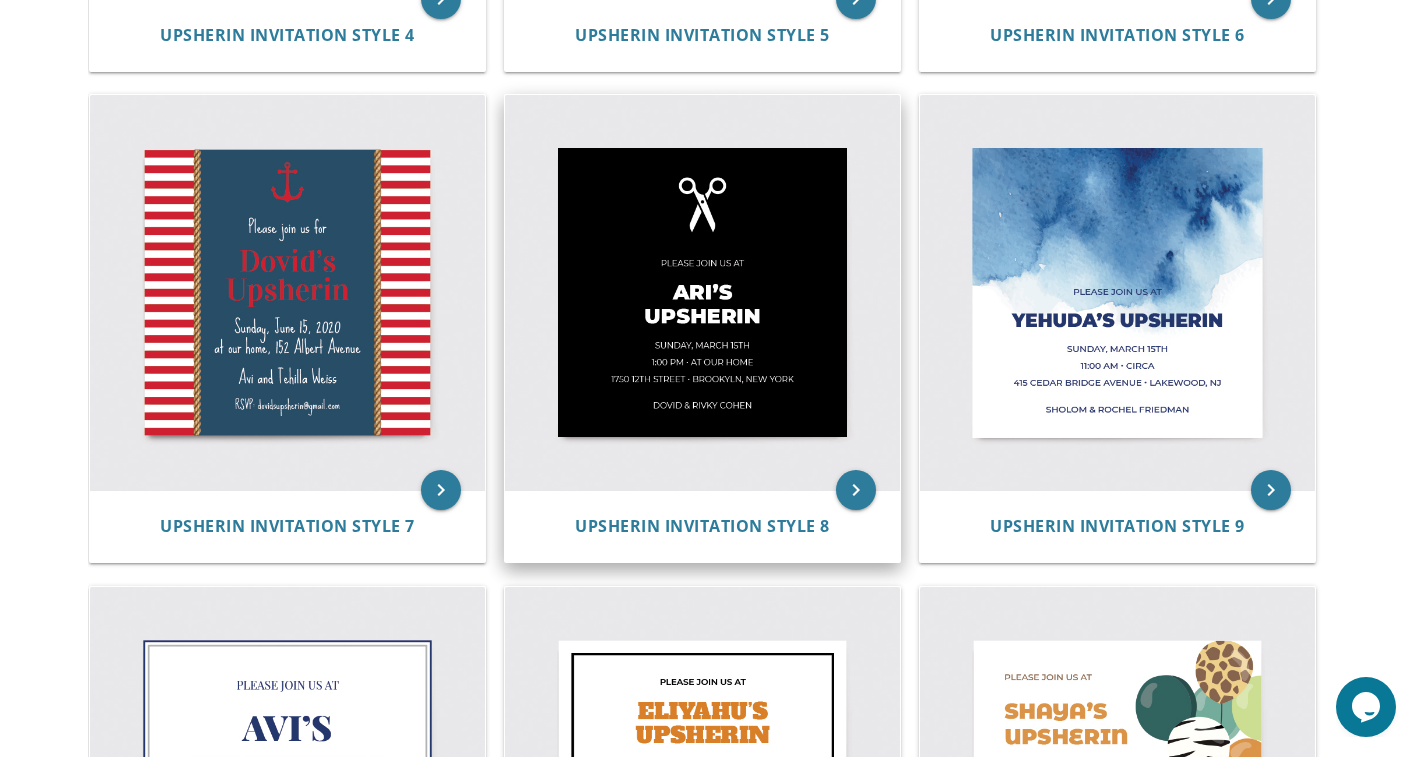 scroll, scrollTop: 0, scrollLeft: 0, axis: both 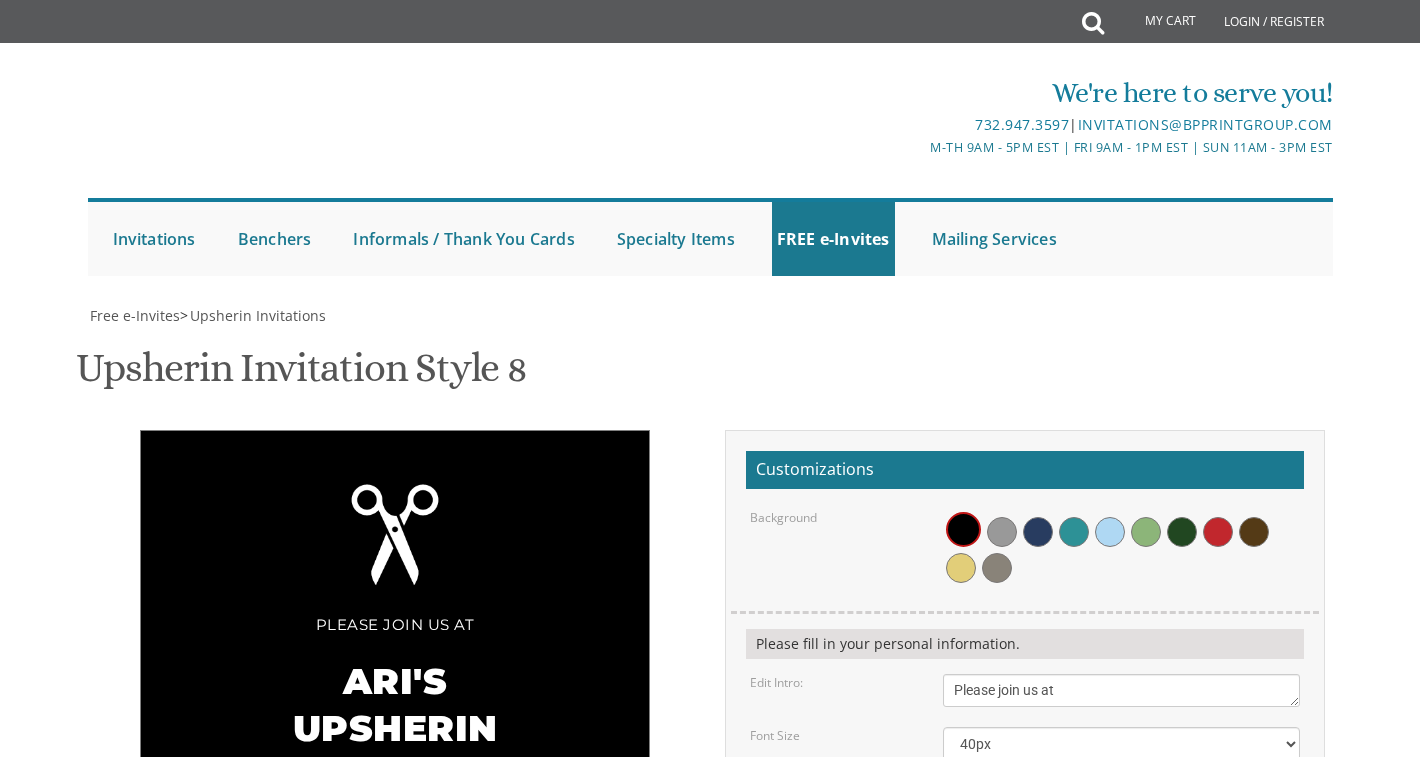 click on "Ari's
Upsherin" at bounding box center [1121, 808] 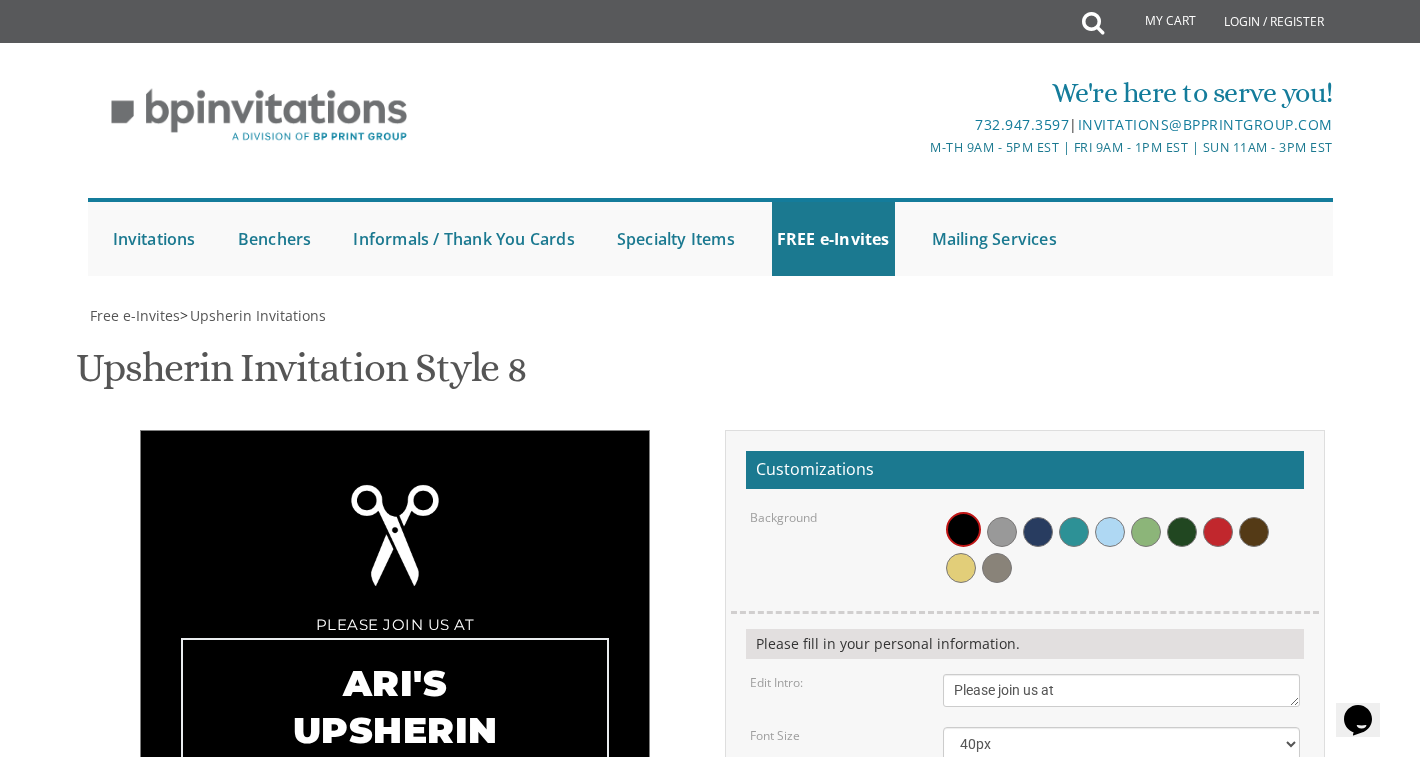 scroll, scrollTop: 0, scrollLeft: 0, axis: both 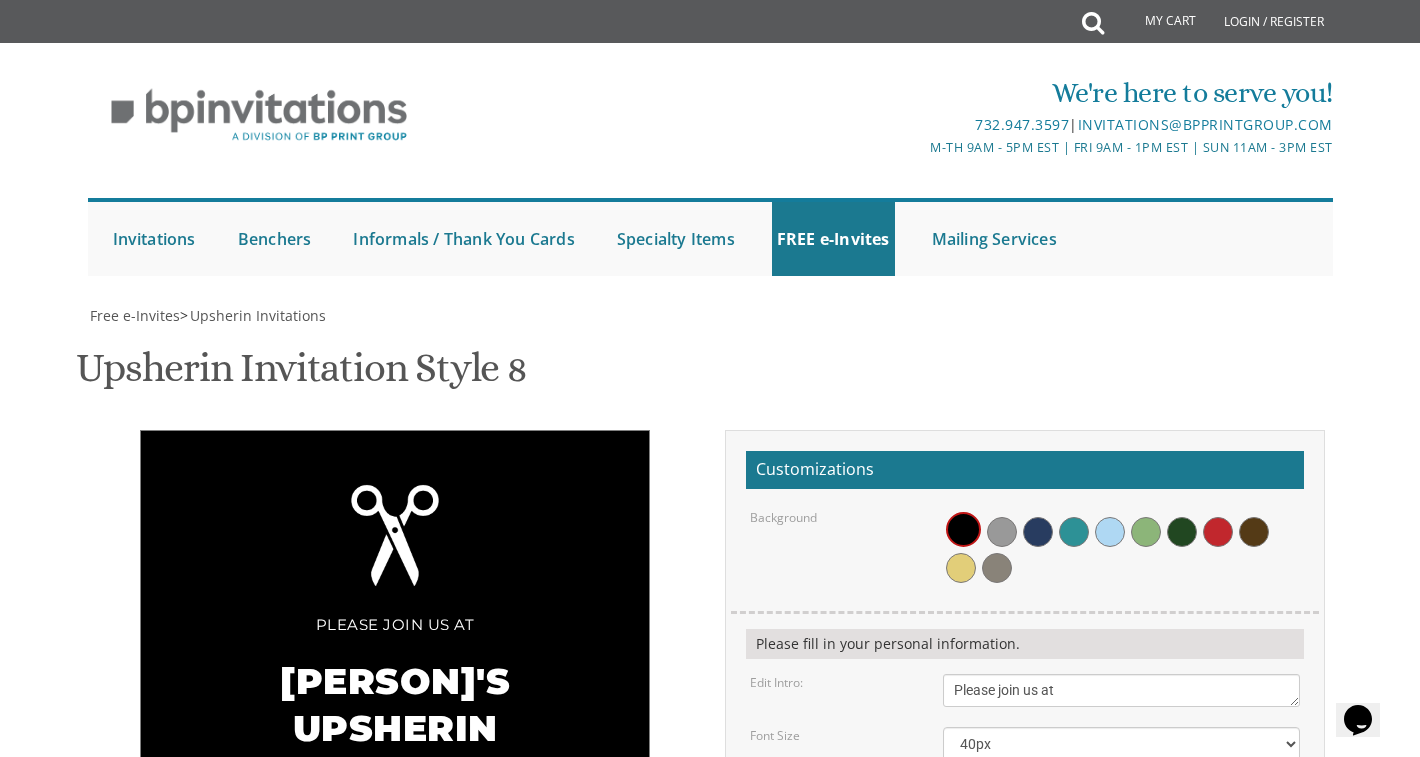 click on "[DAY], [MONTH] [NUMBER]th
[TIME] • at our home
[NUMBER] [STREET] • [CITY], [STATE]" at bounding box center [1121, 892] 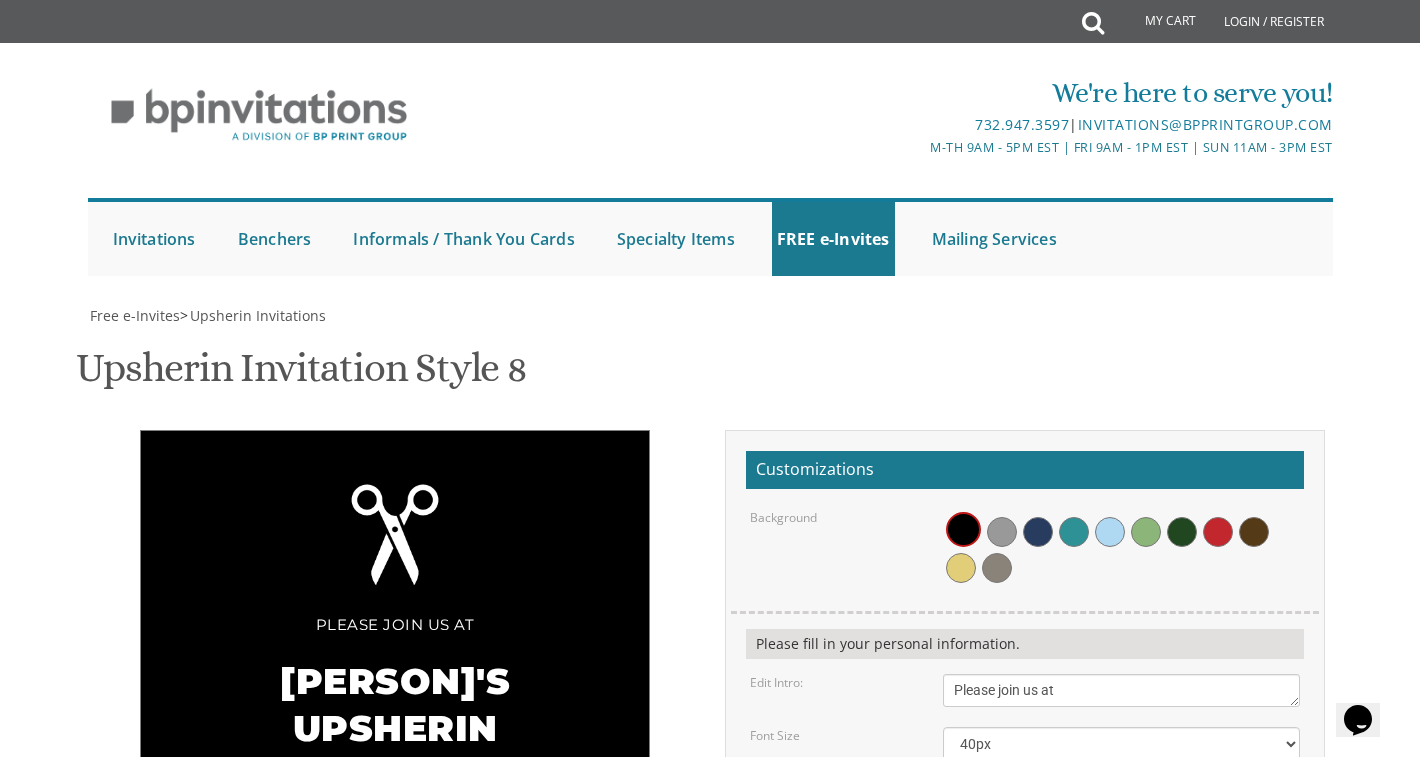 click on "[DAY], [MONTH] [NUMBER]th
[TIME] • at our home
[NUMBER] [STREET] • [CITY], [STATE]" at bounding box center (1121, 892) 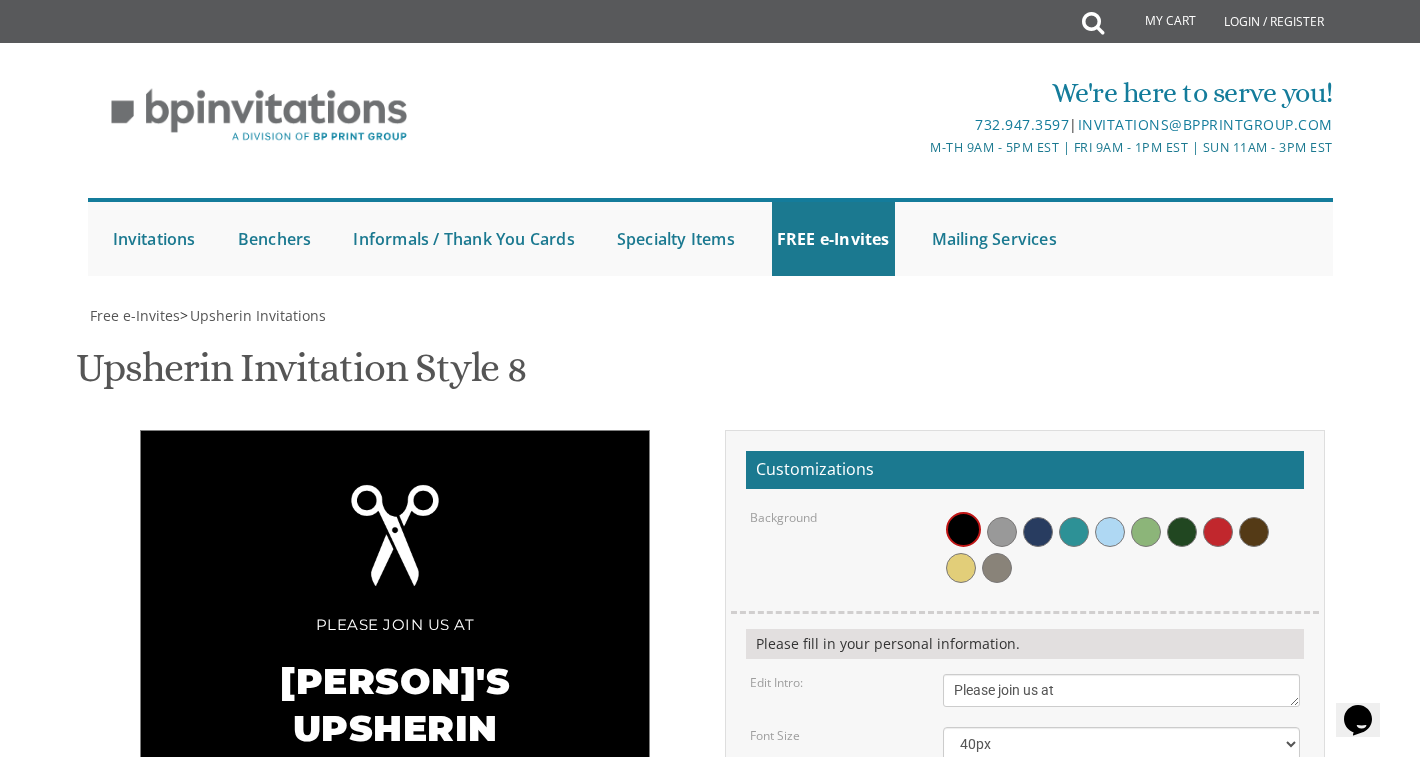 type on "[DAY], [MONTH] [NUMBER]th
[TIME] • at our home
[NUMBER] [STREET] • [CITY], [STATE]" 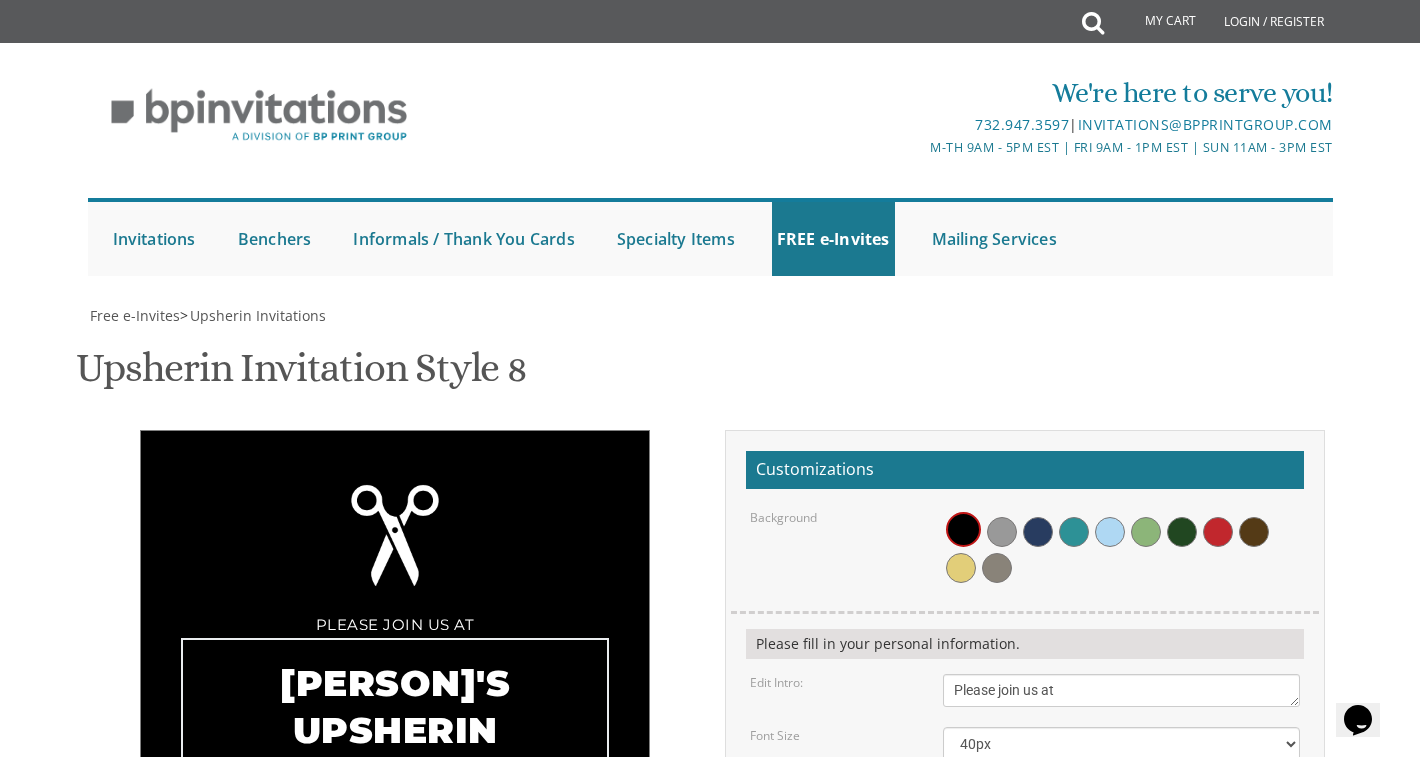click on "Ari's
Upsherin" at bounding box center (1121, 808) 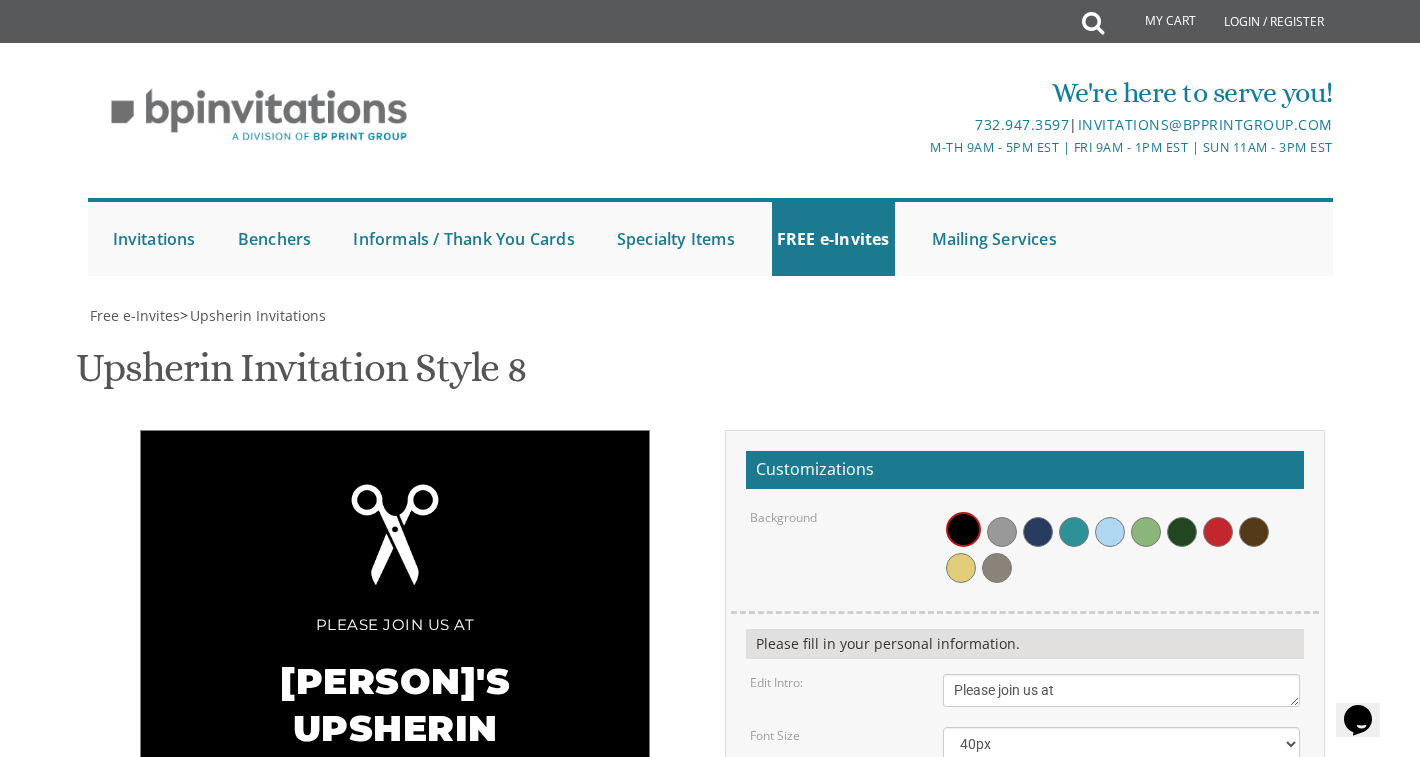 scroll, scrollTop: 420, scrollLeft: 0, axis: vertical 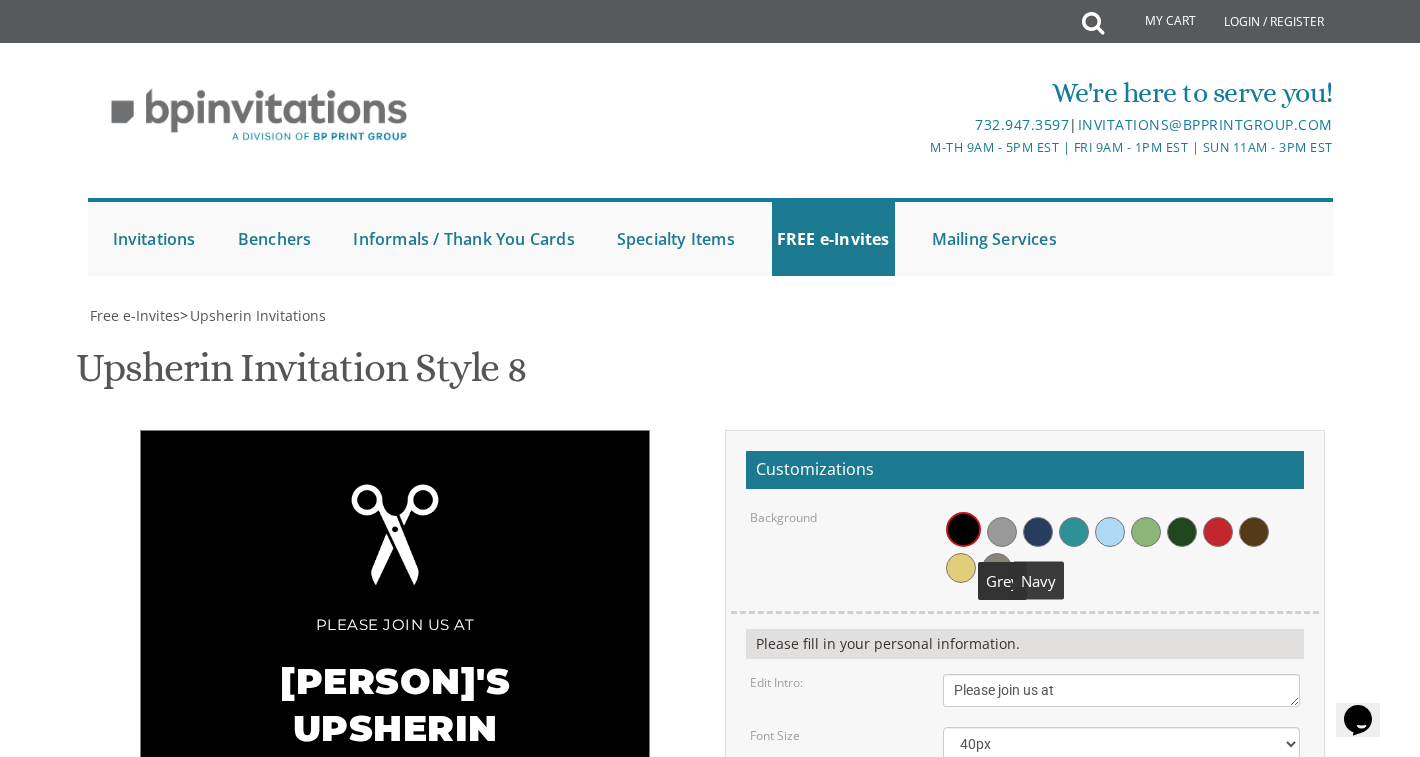 click at bounding box center [1038, 532] 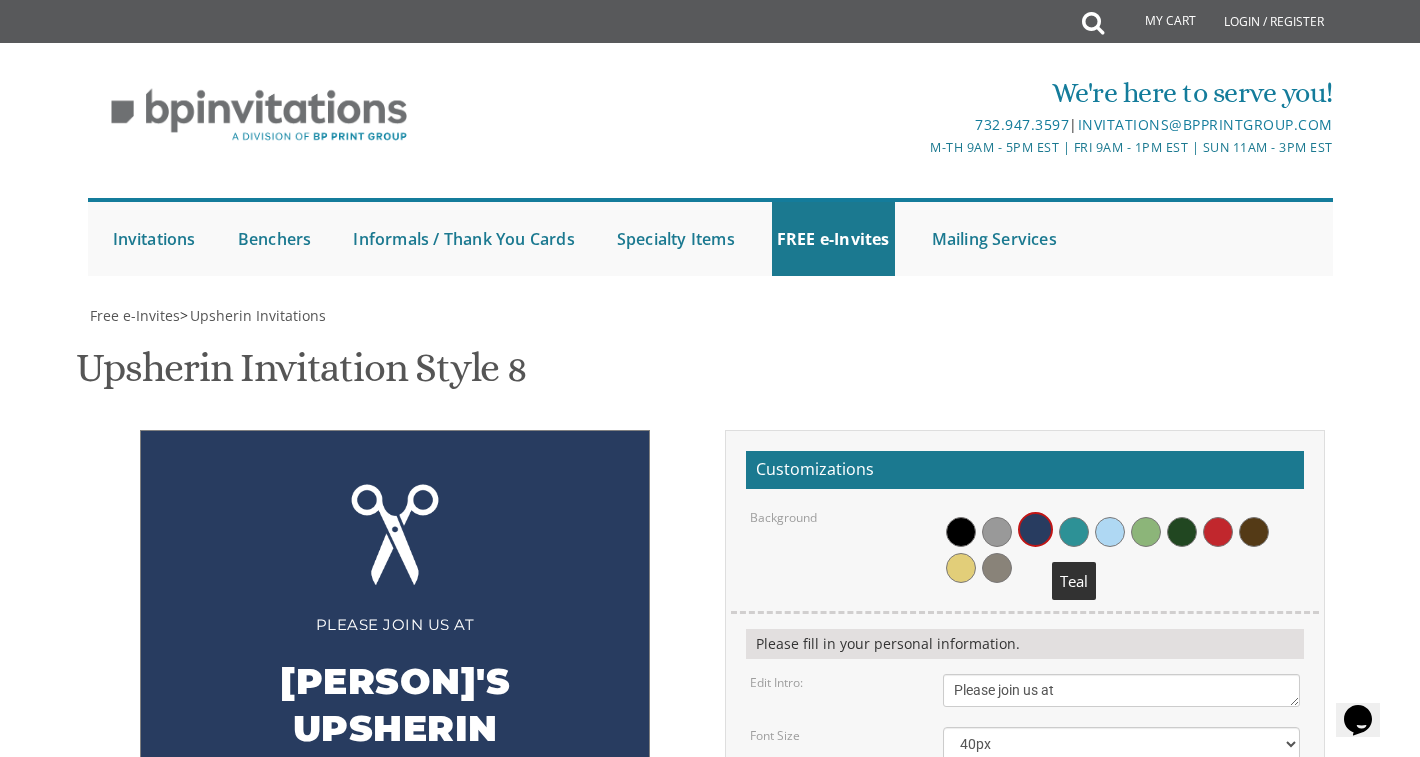 click at bounding box center [1074, 532] 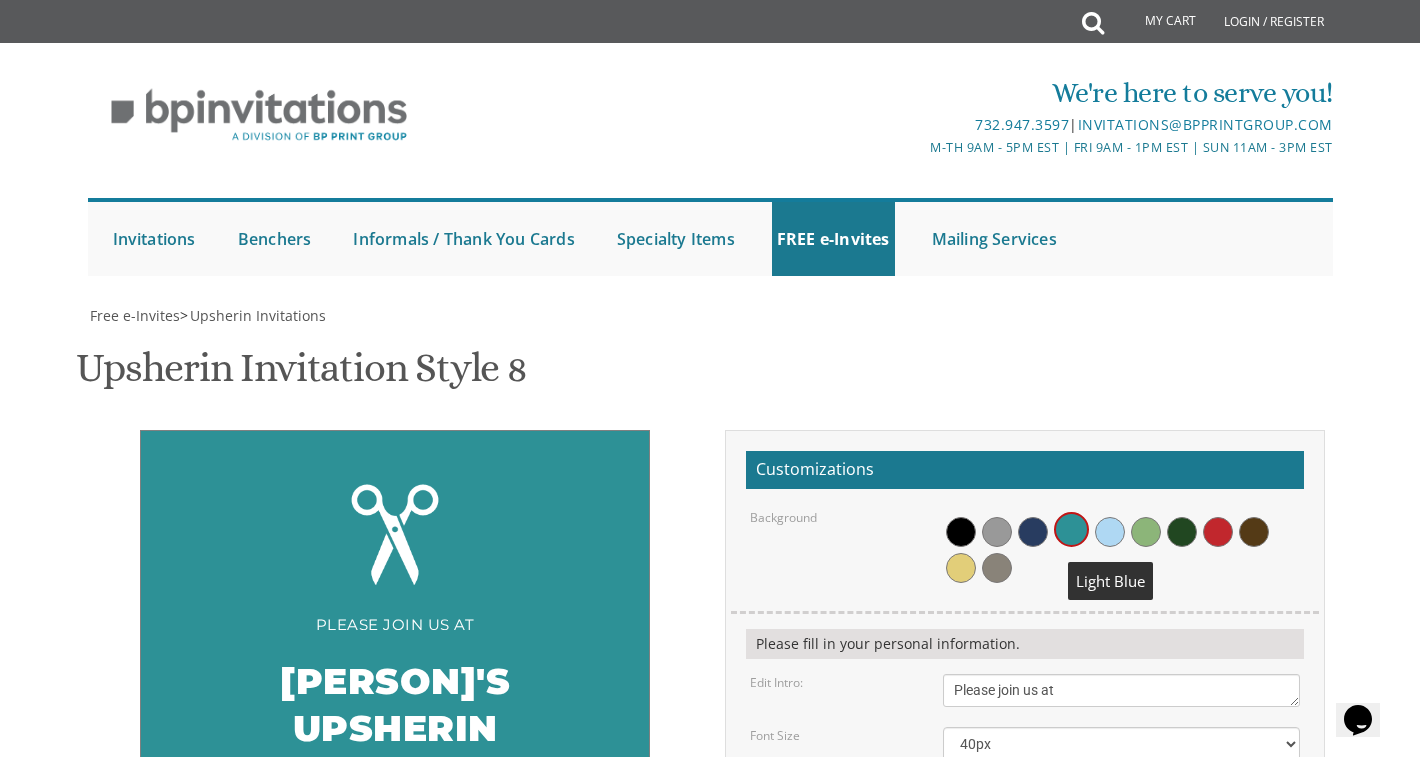 click at bounding box center [1110, 532] 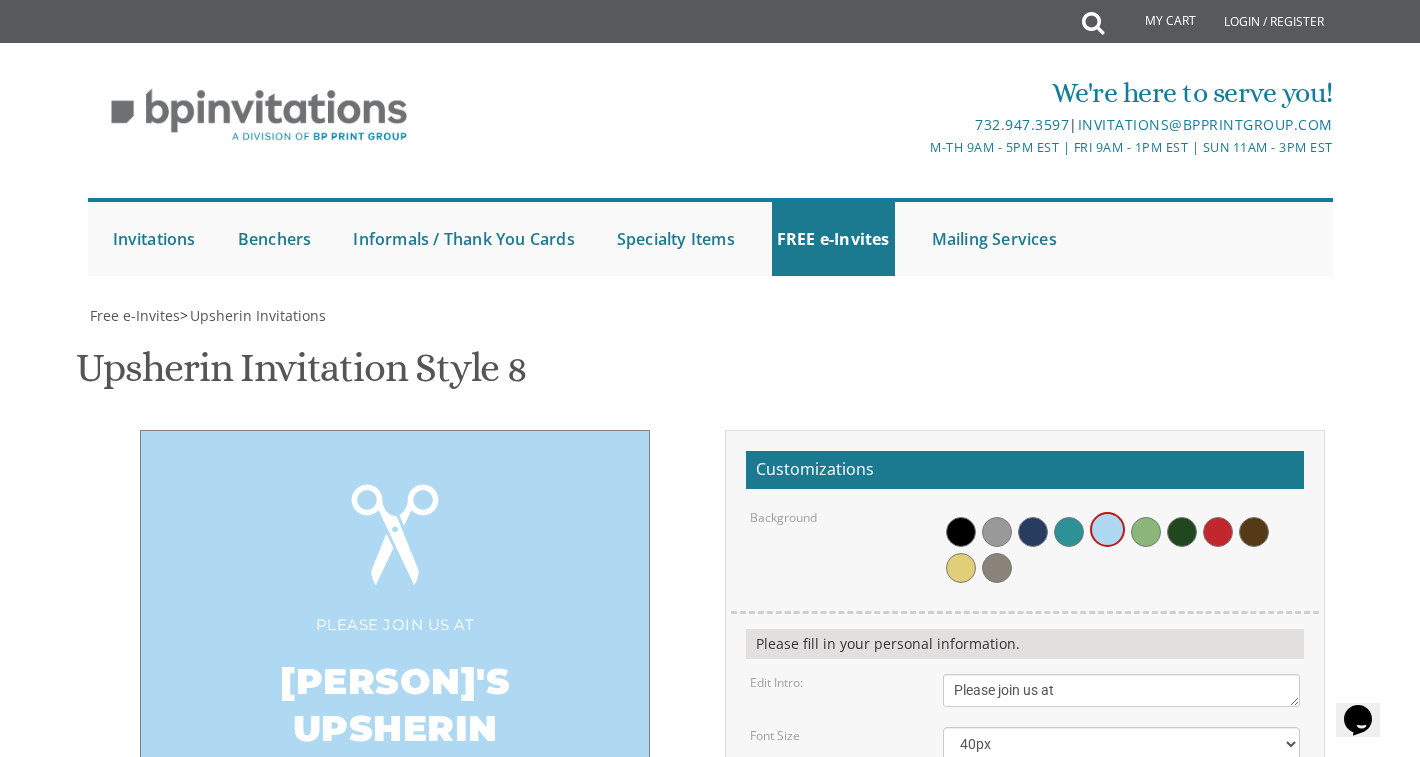 scroll, scrollTop: 354, scrollLeft: 0, axis: vertical 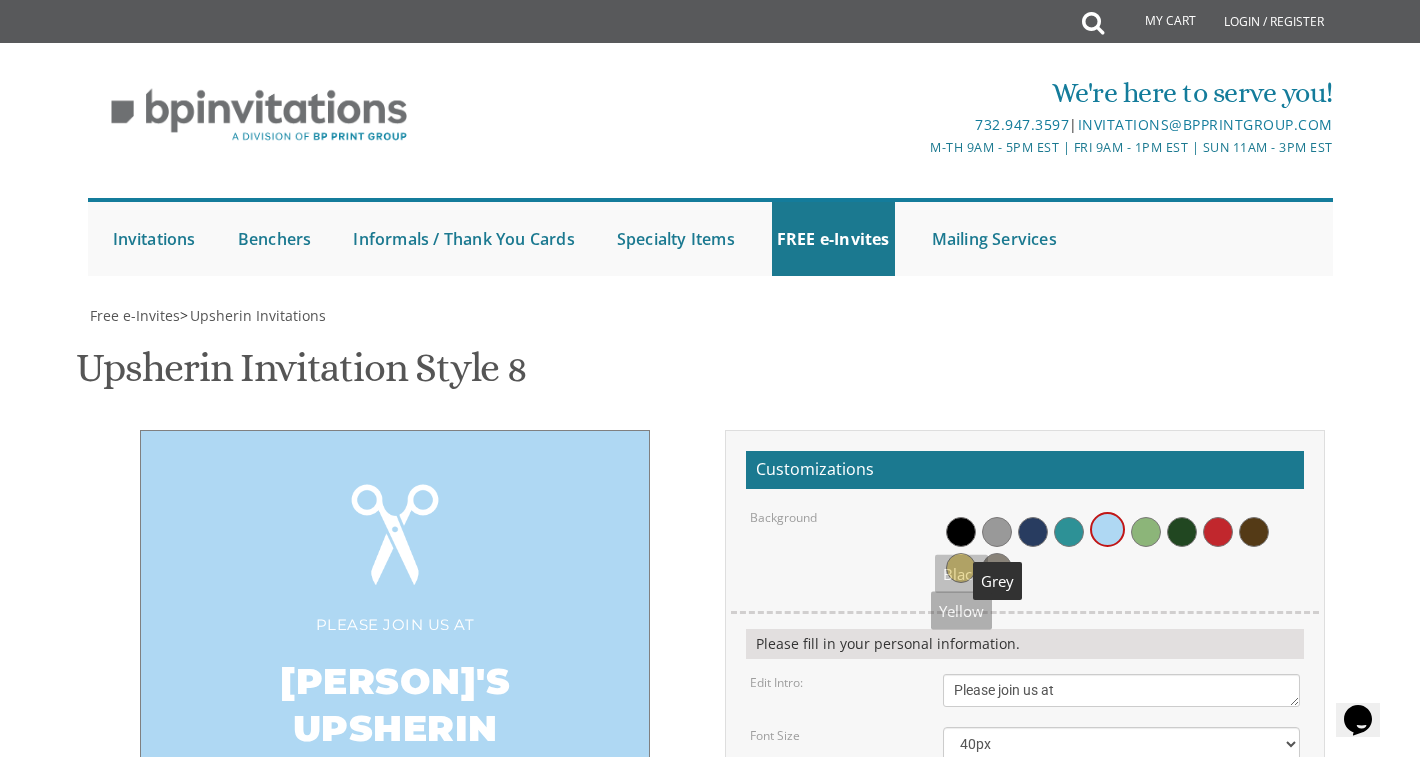 click at bounding box center (961, 568) 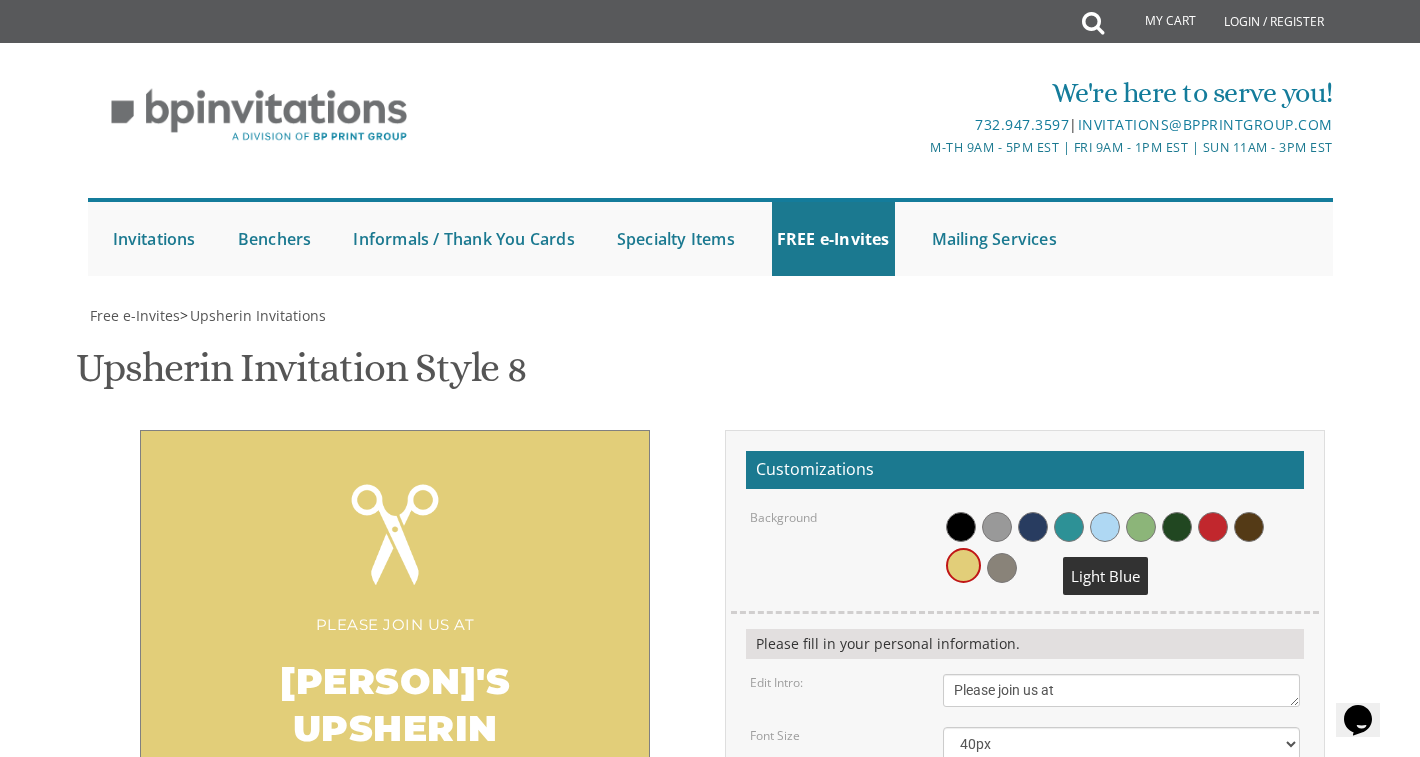 click at bounding box center [1105, 527] 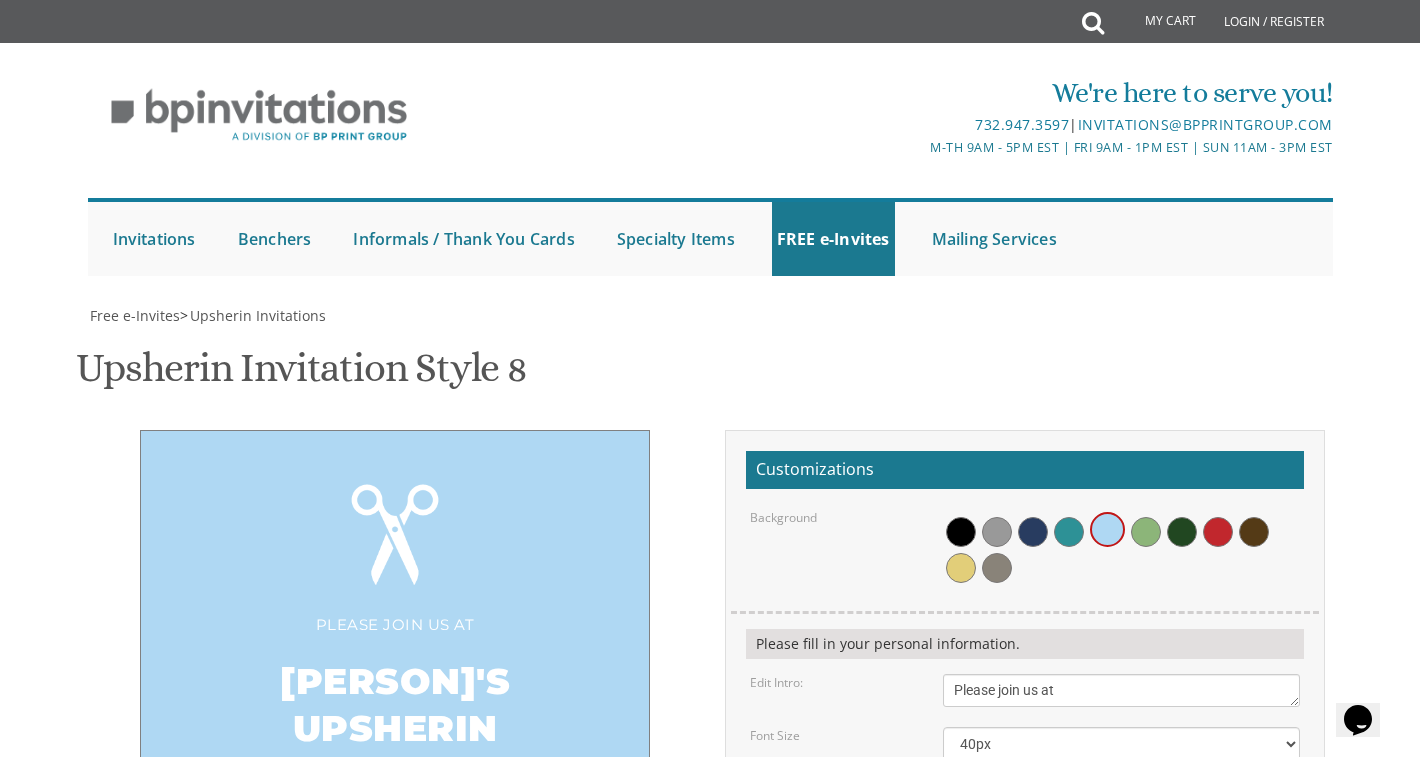 click on "Background" at bounding box center (1025, 561) 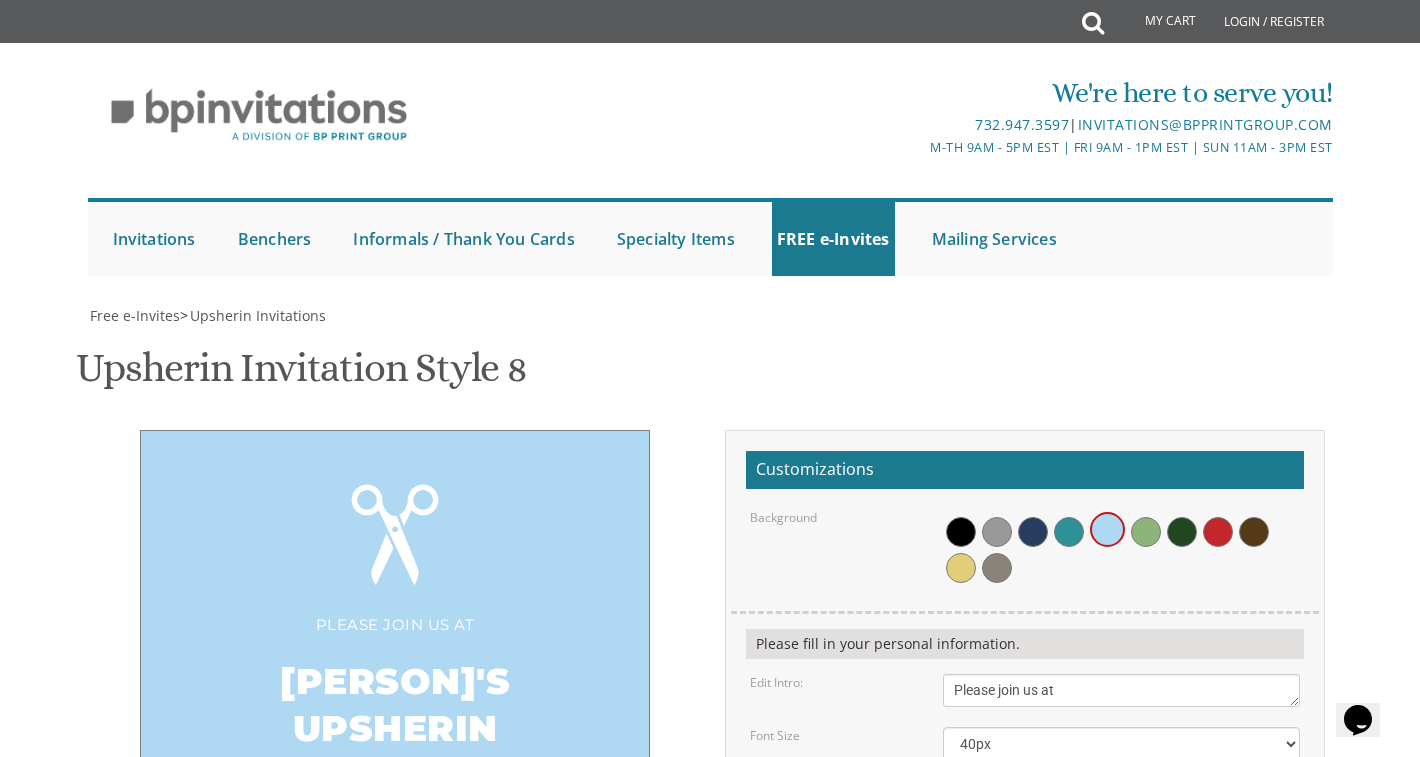 scroll, scrollTop: 620, scrollLeft: 0, axis: vertical 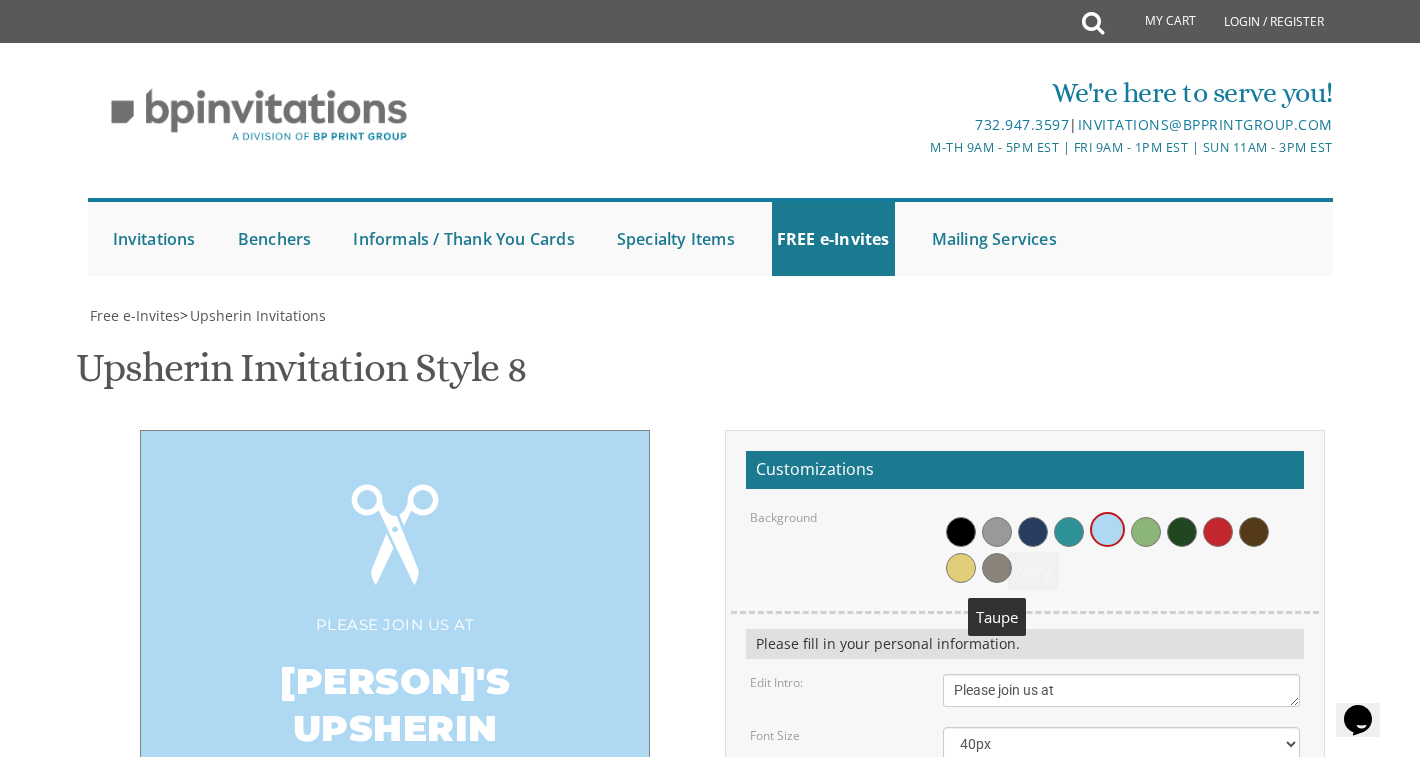 click at bounding box center (997, 568) 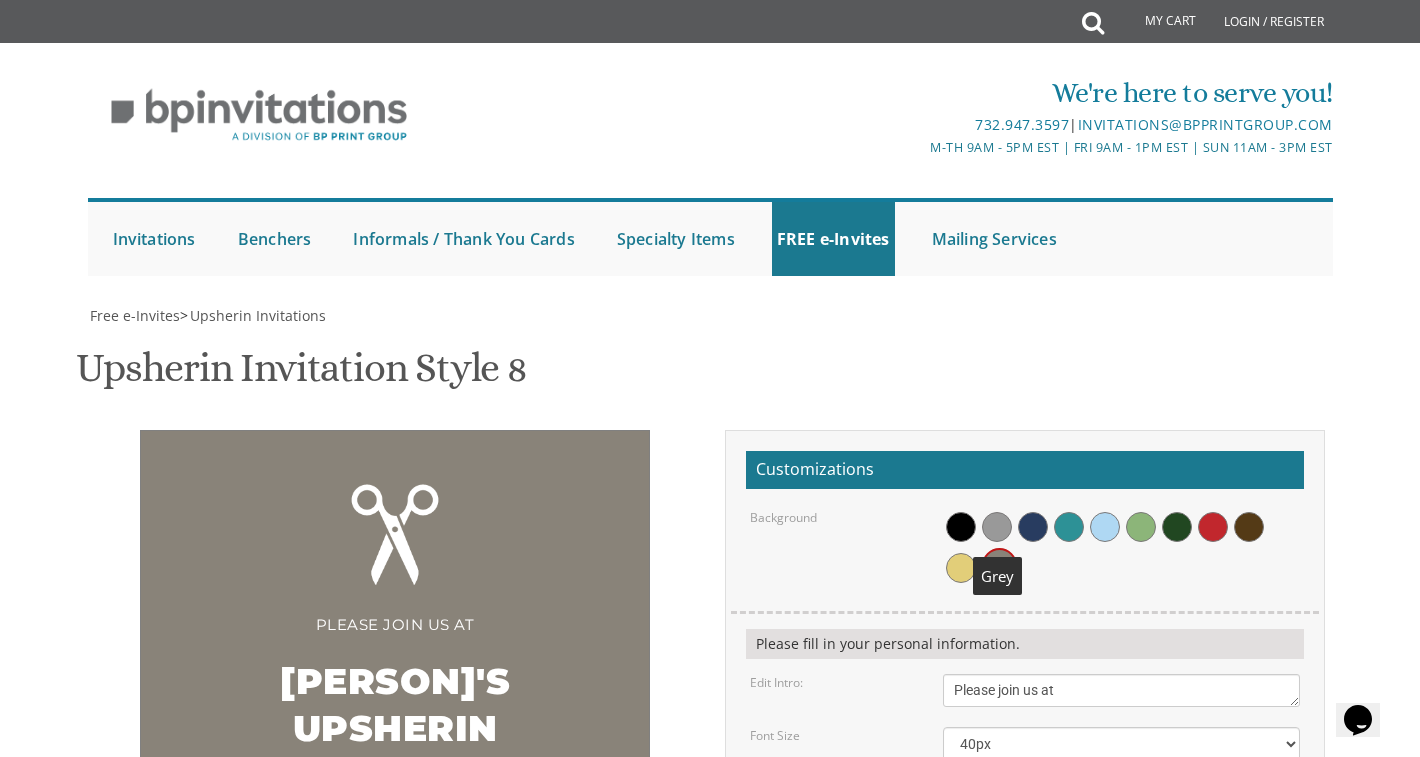 scroll, scrollTop: 71, scrollLeft: 0, axis: vertical 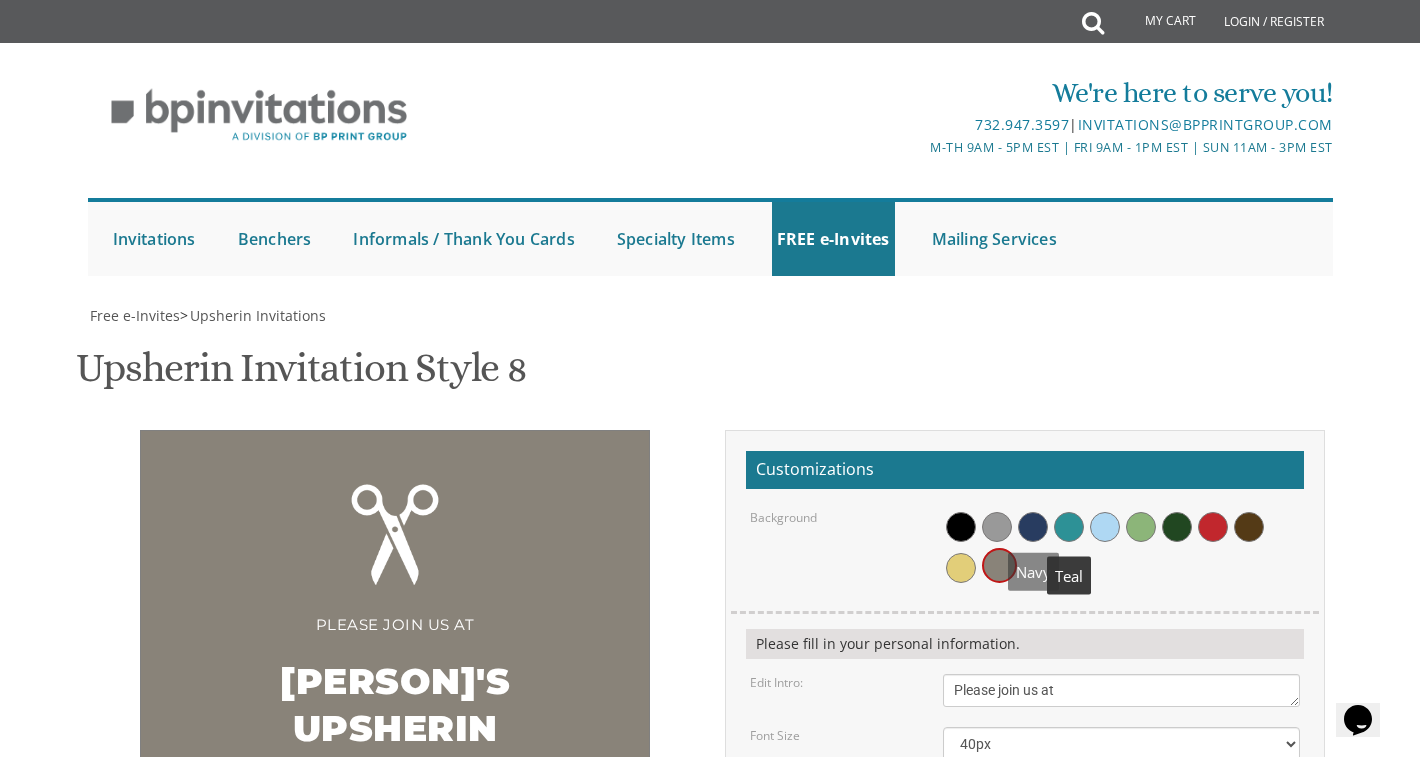 click at bounding box center (1069, 527) 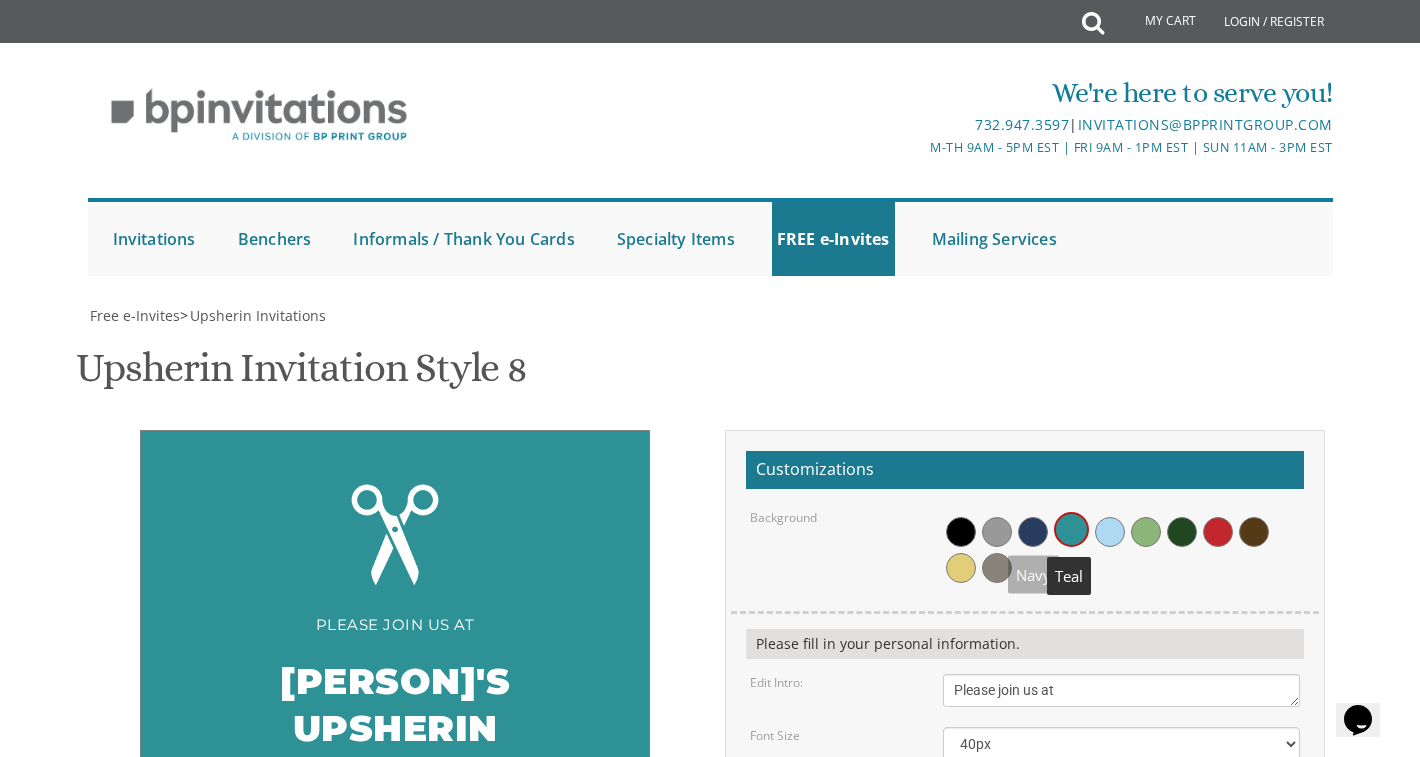 click at bounding box center (1033, 532) 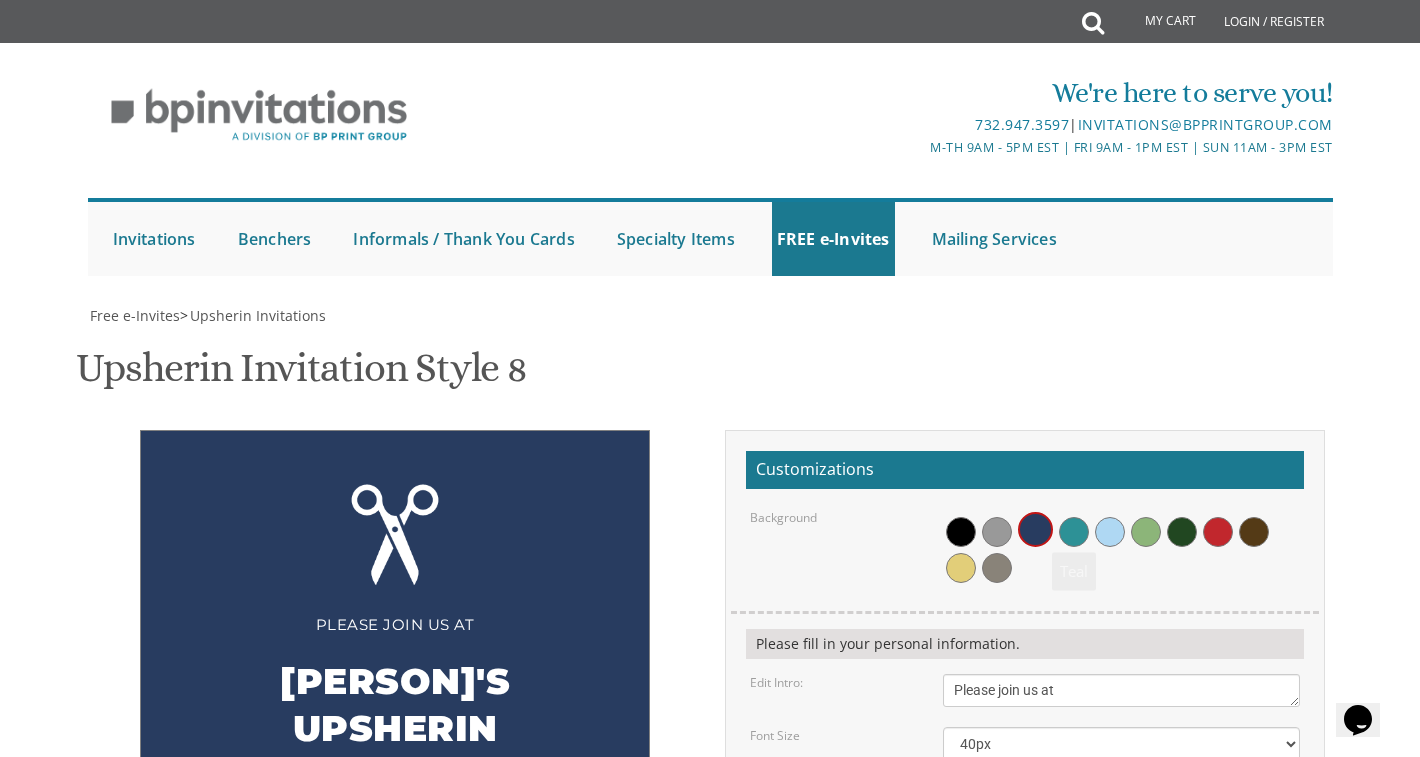 click at bounding box center [1110, 532] 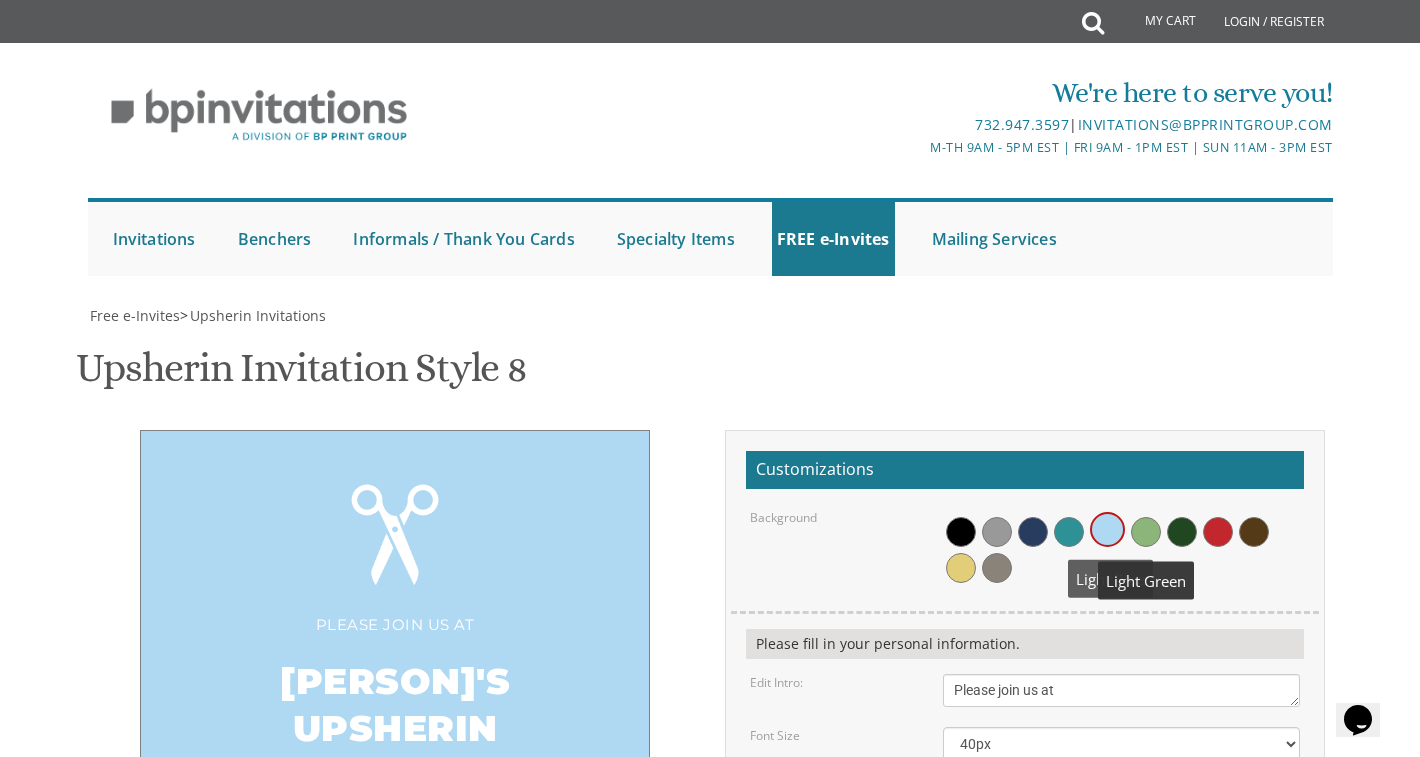 click at bounding box center [1121, 547] 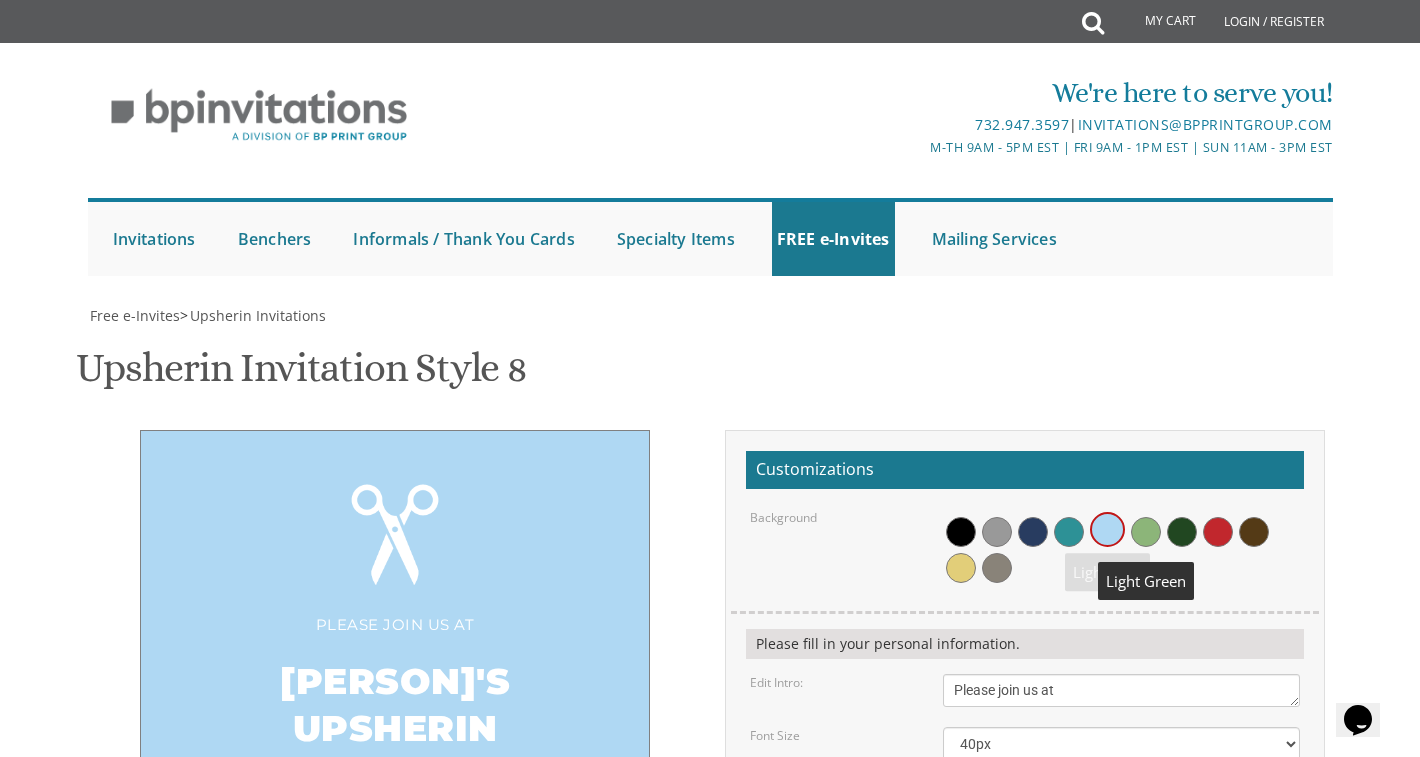 click at bounding box center (1146, 532) 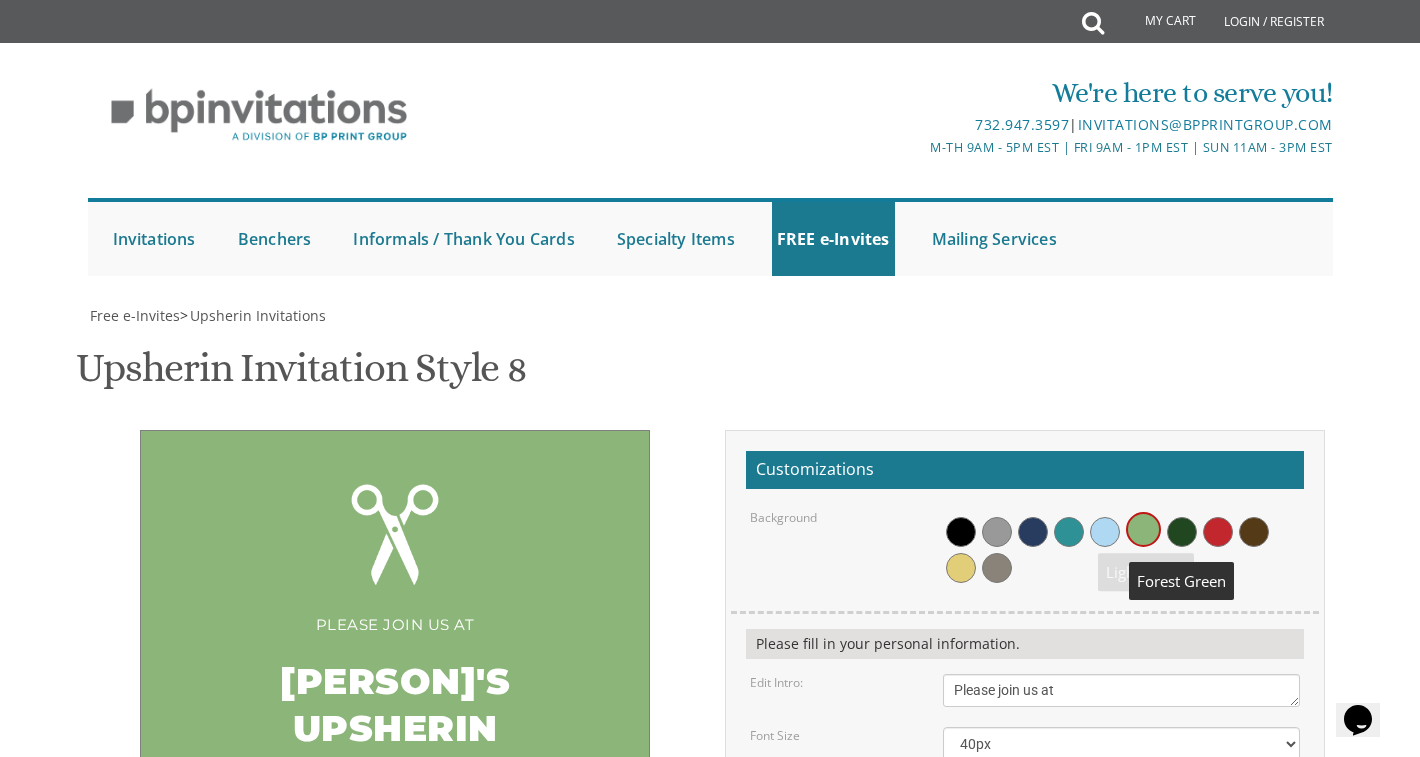 click at bounding box center (1182, 532) 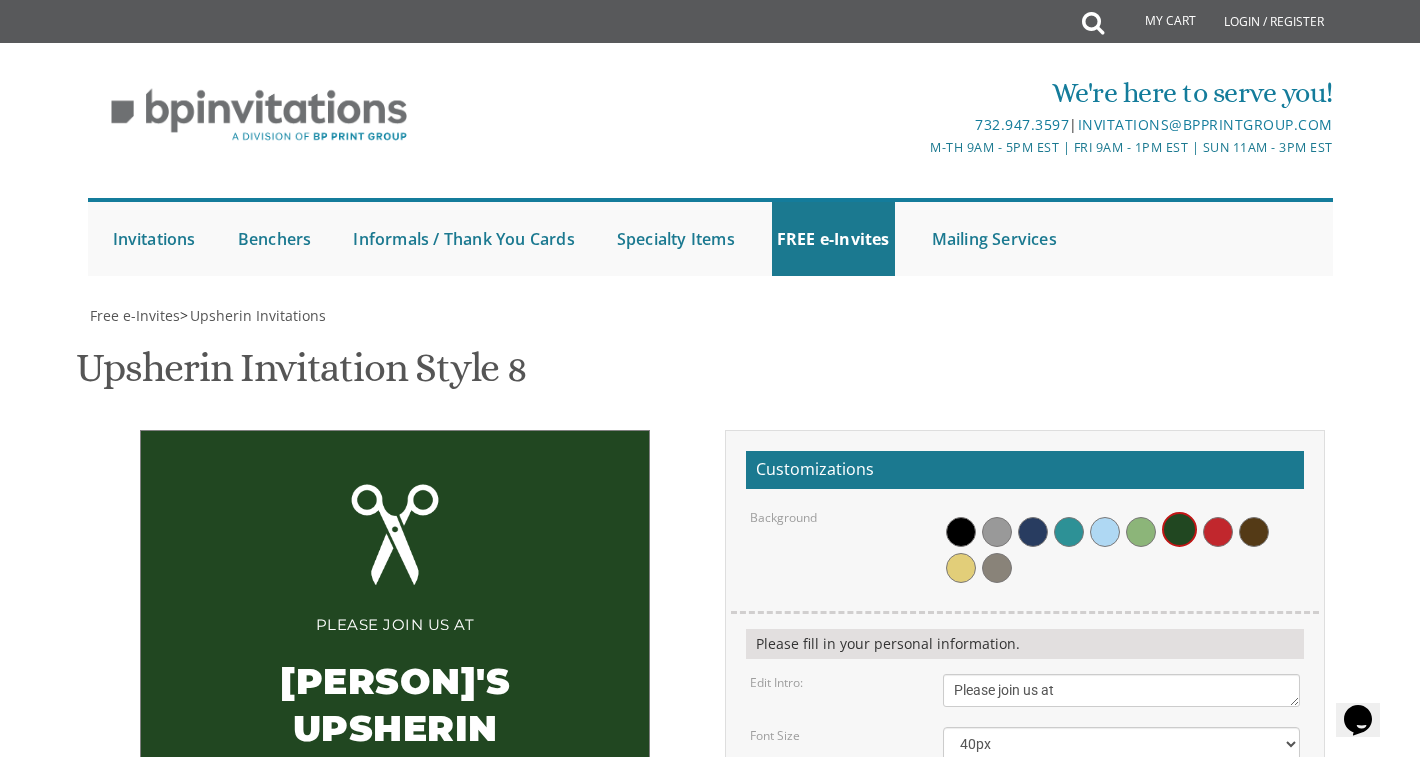 scroll, scrollTop: 308, scrollLeft: 0, axis: vertical 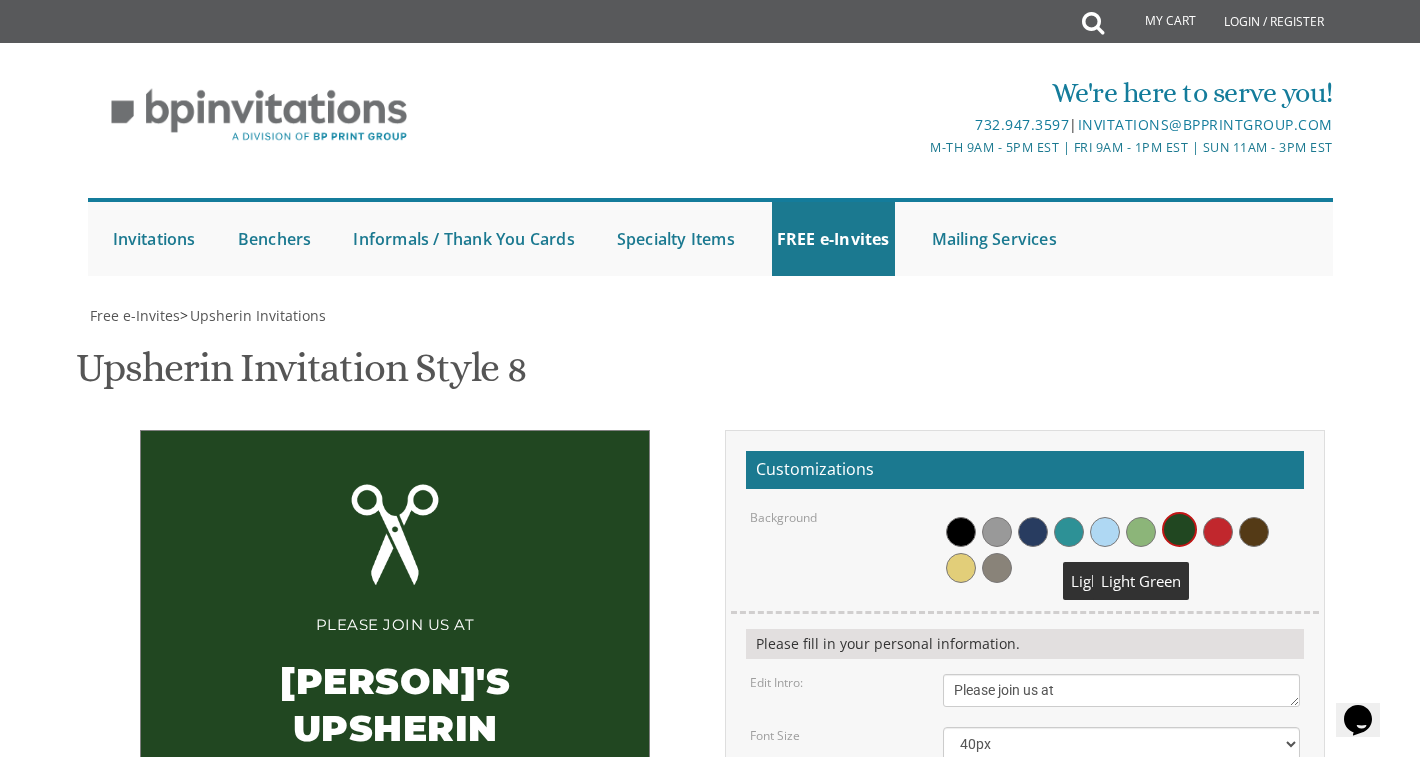 click at bounding box center (1105, 532) 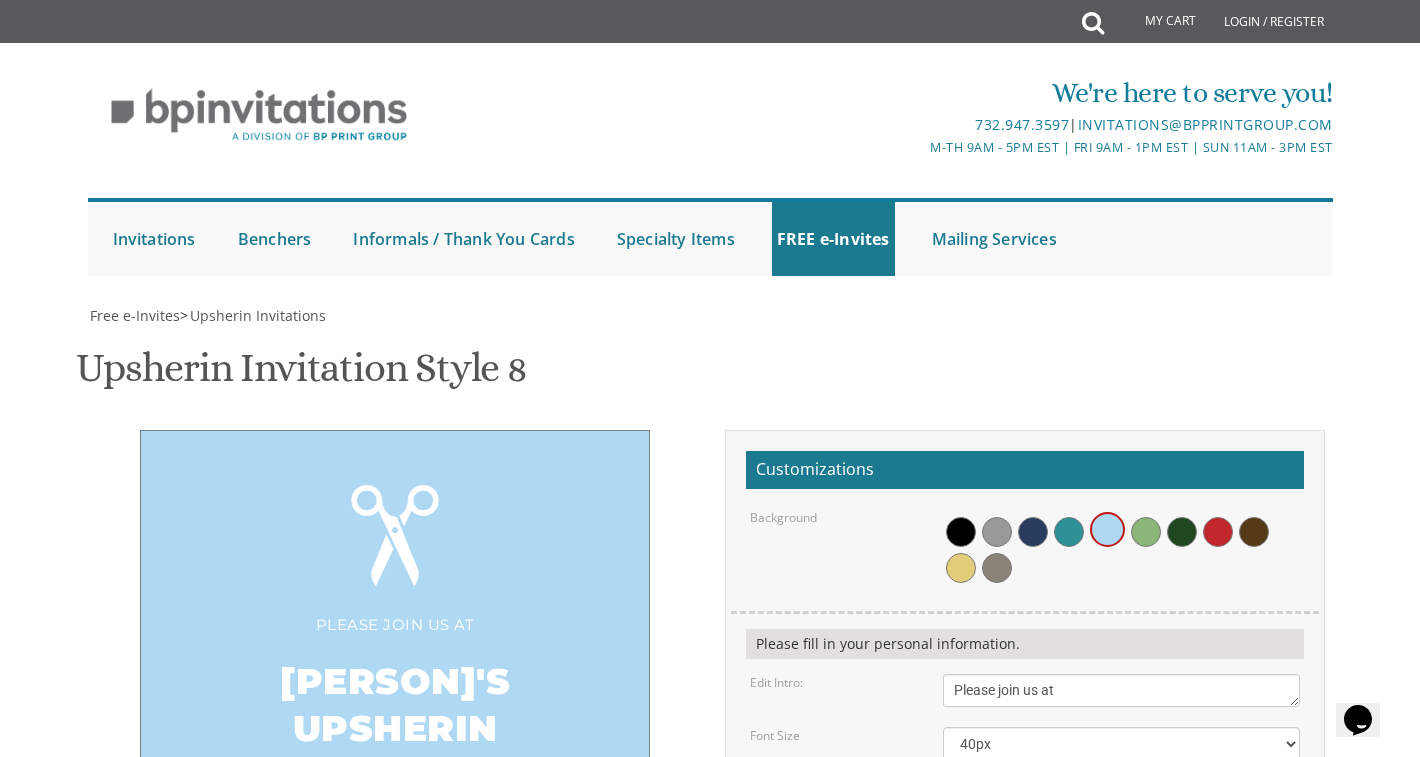 click on "[DAY], [MONTH] [NUMBER]th
[TIME] • at our home
[NUMBER] [STREET] • [CITY], [STATE]" at bounding box center (1121, 892) 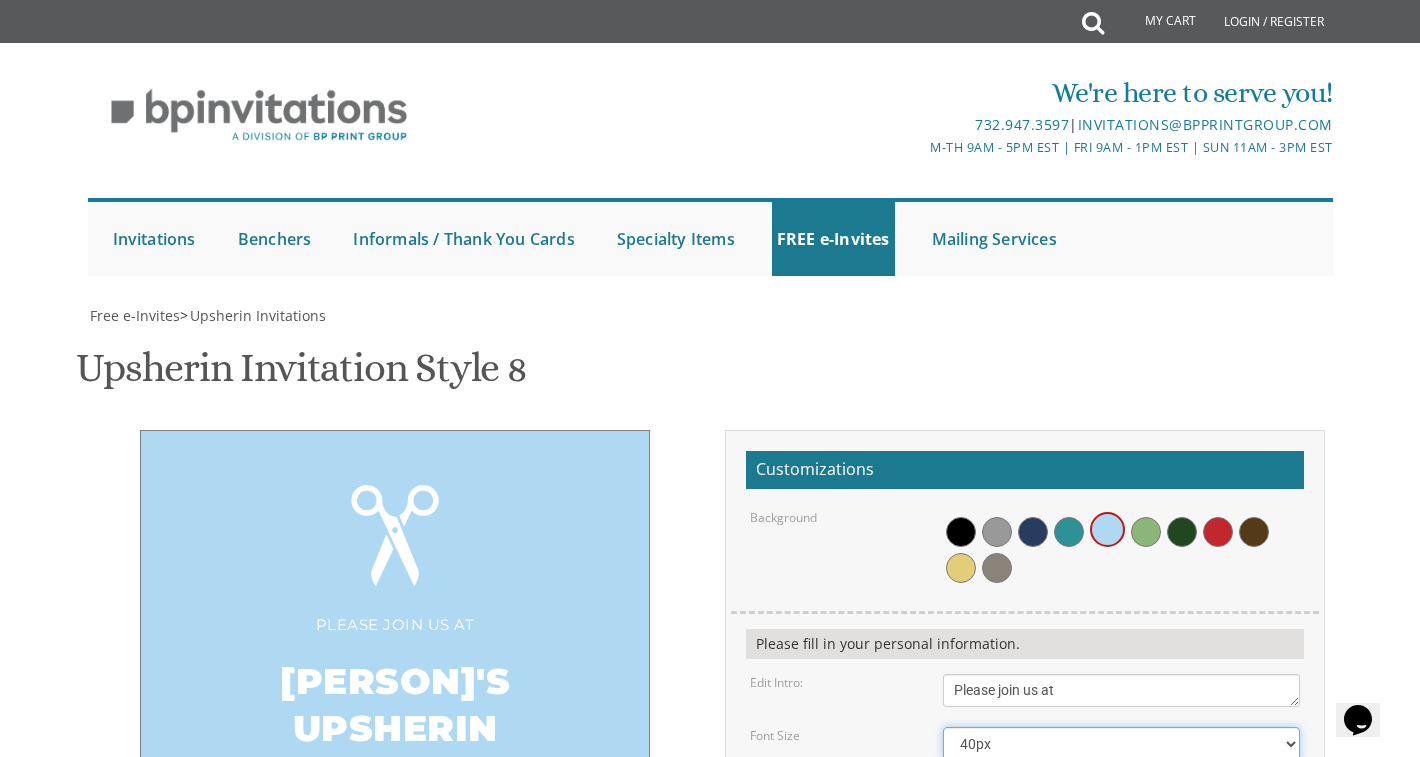click on "20px 30px 40px 50px 60px 70px 80px" at bounding box center [1121, 744] 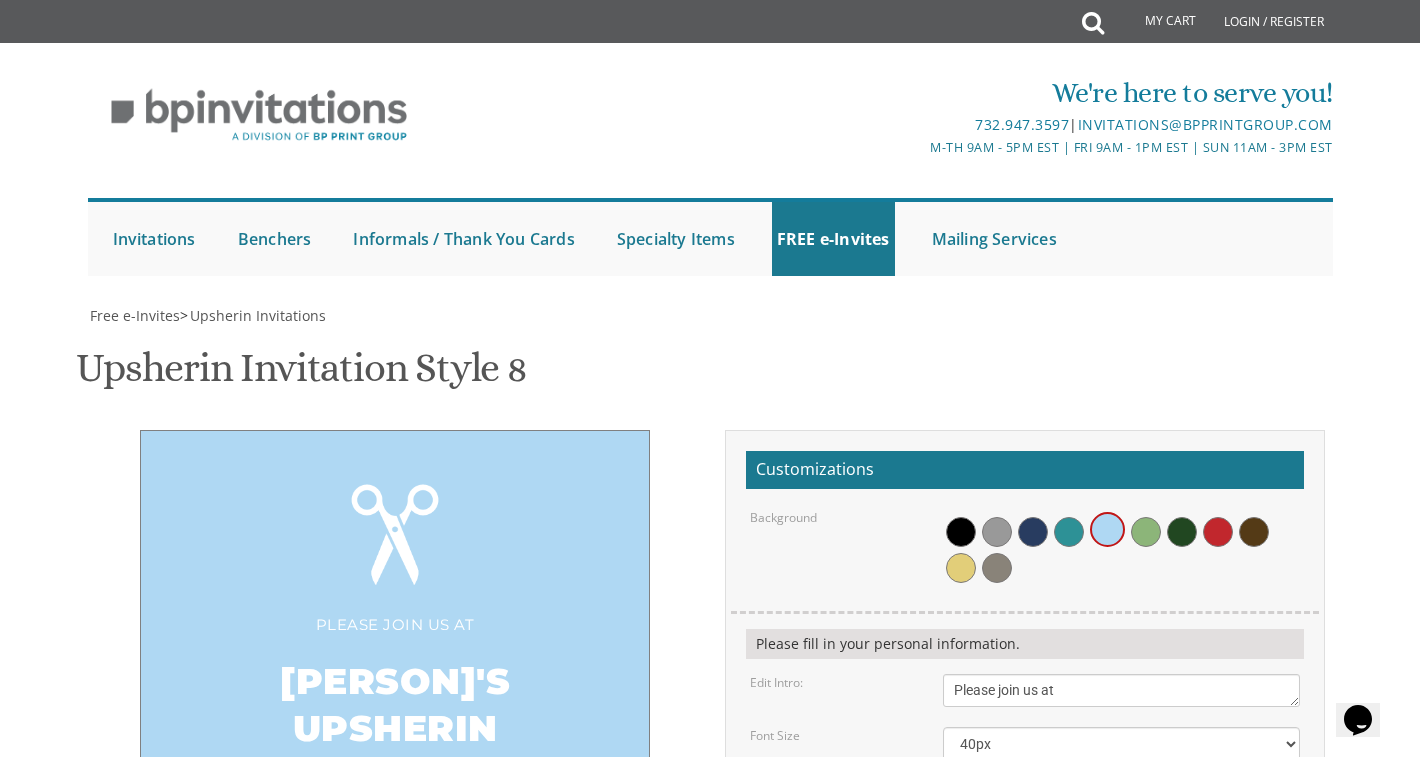 click on "Please join us at
[PERSON]'s
Upsherin
[DAY], [MONTH] [NUMBER]th
[TIME] • at our home
[NUMBER] • [CITY], [STATE]
[FIRST] and [FIRST] [LAST]" at bounding box center (395, 695) 